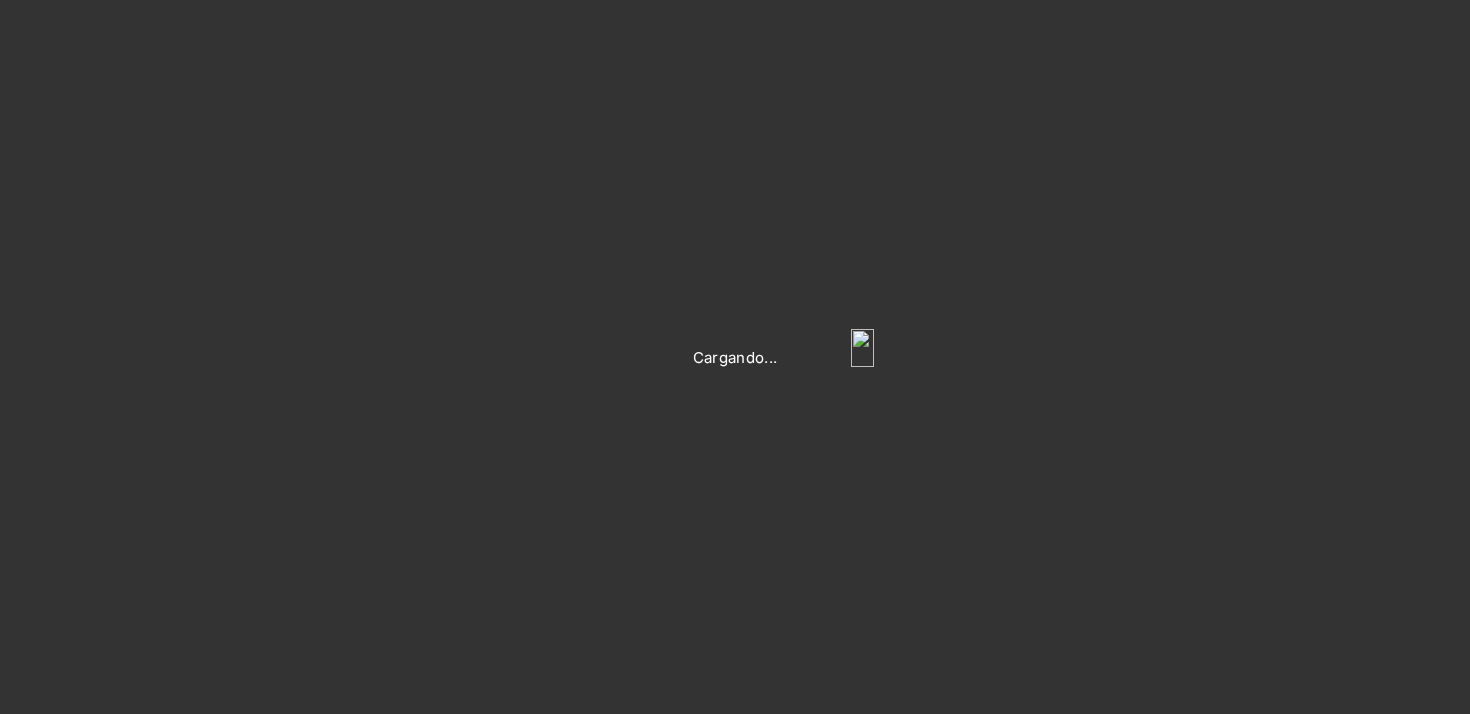 scroll, scrollTop: 0, scrollLeft: 0, axis: both 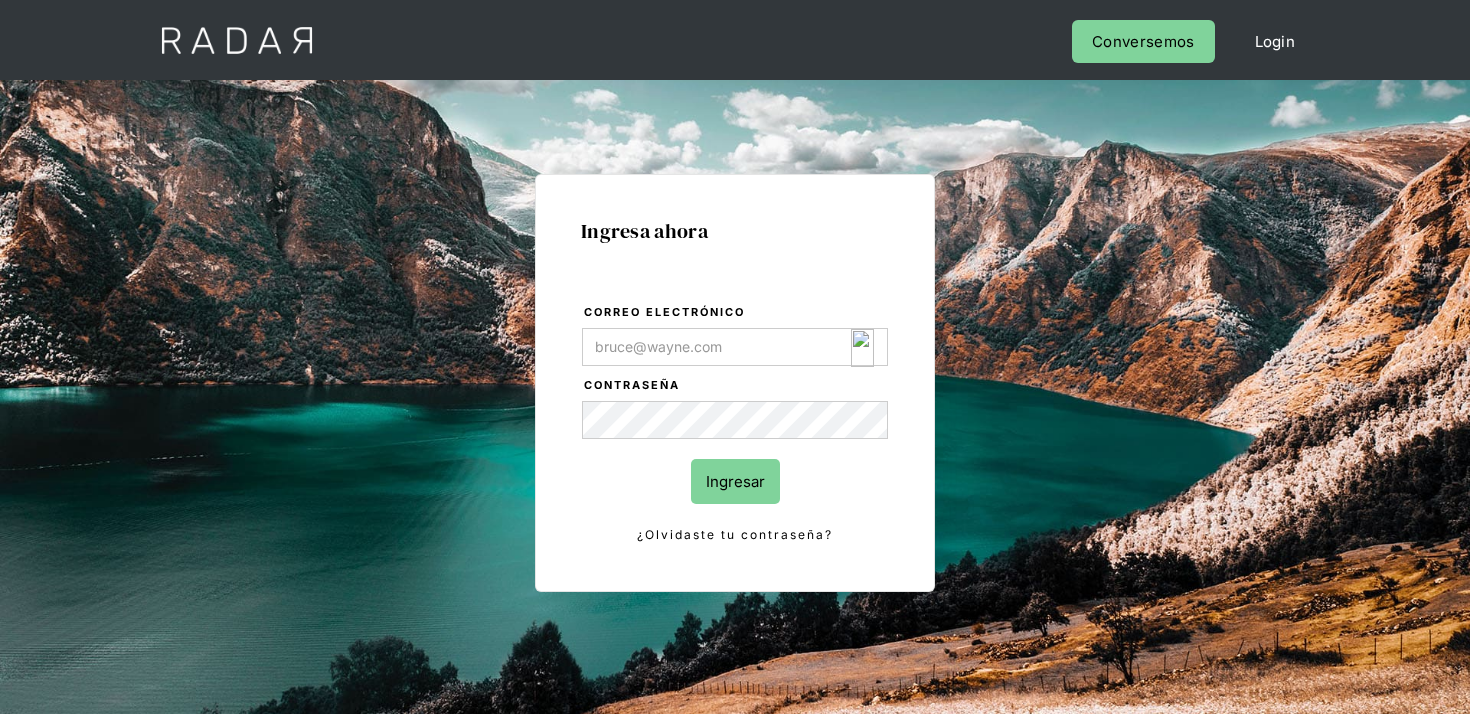 click at bounding box center [862, 348] 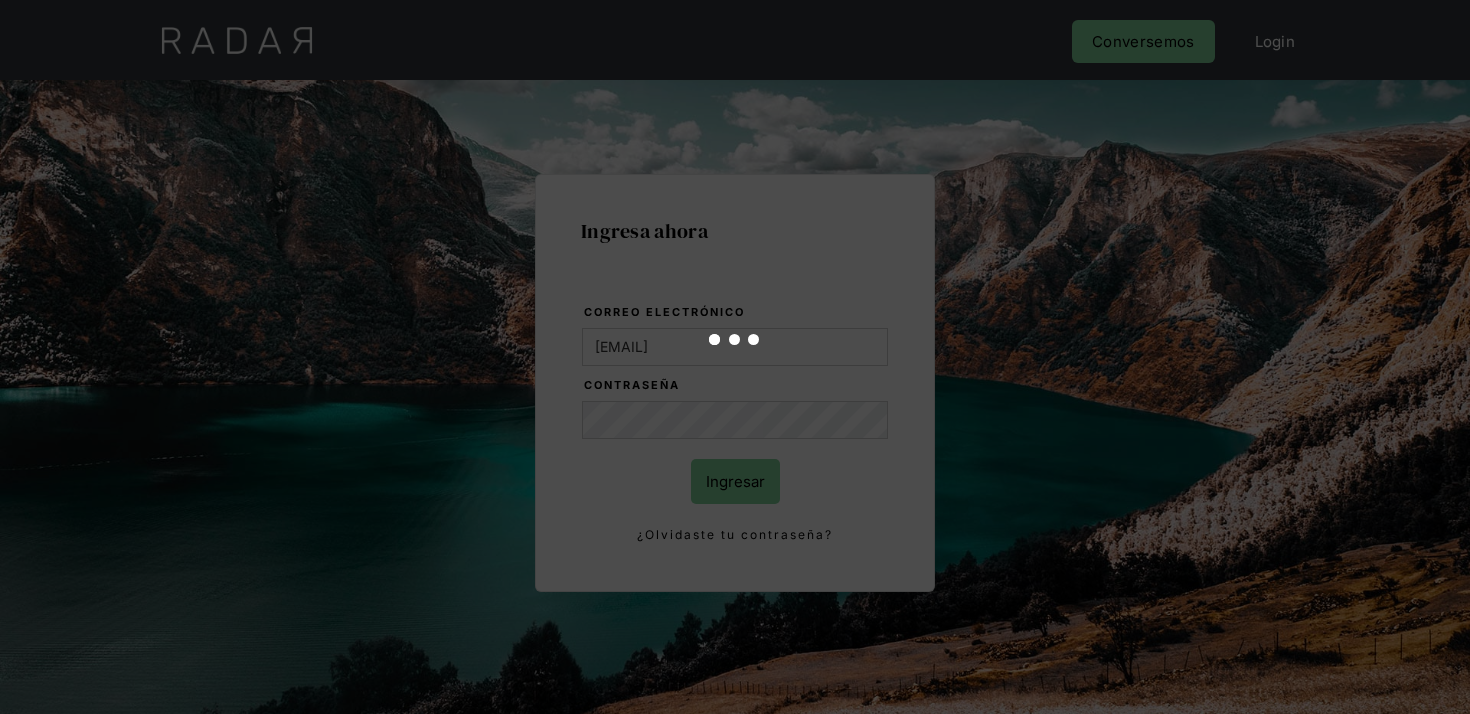 click at bounding box center [735, 357] 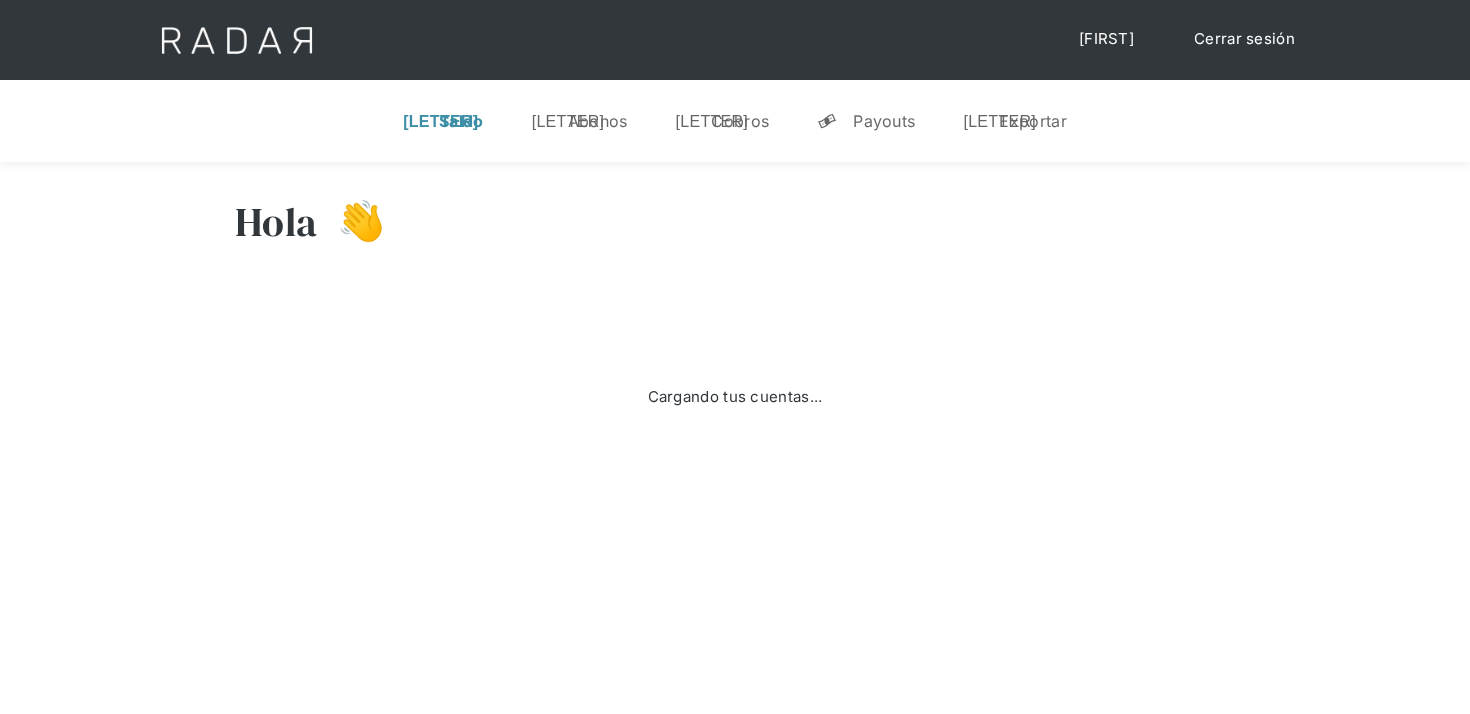 scroll, scrollTop: 0, scrollLeft: 0, axis: both 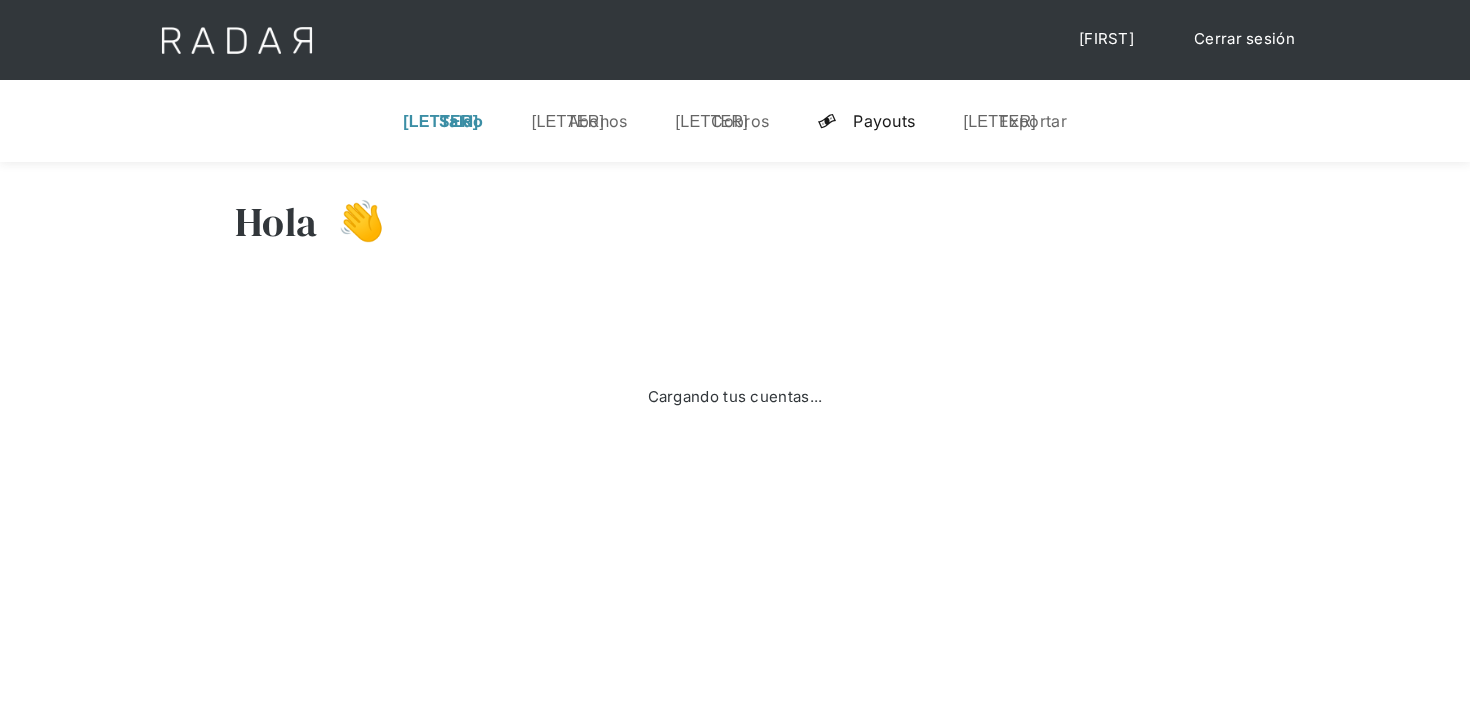 click on "Payouts" at bounding box center [884, 121] 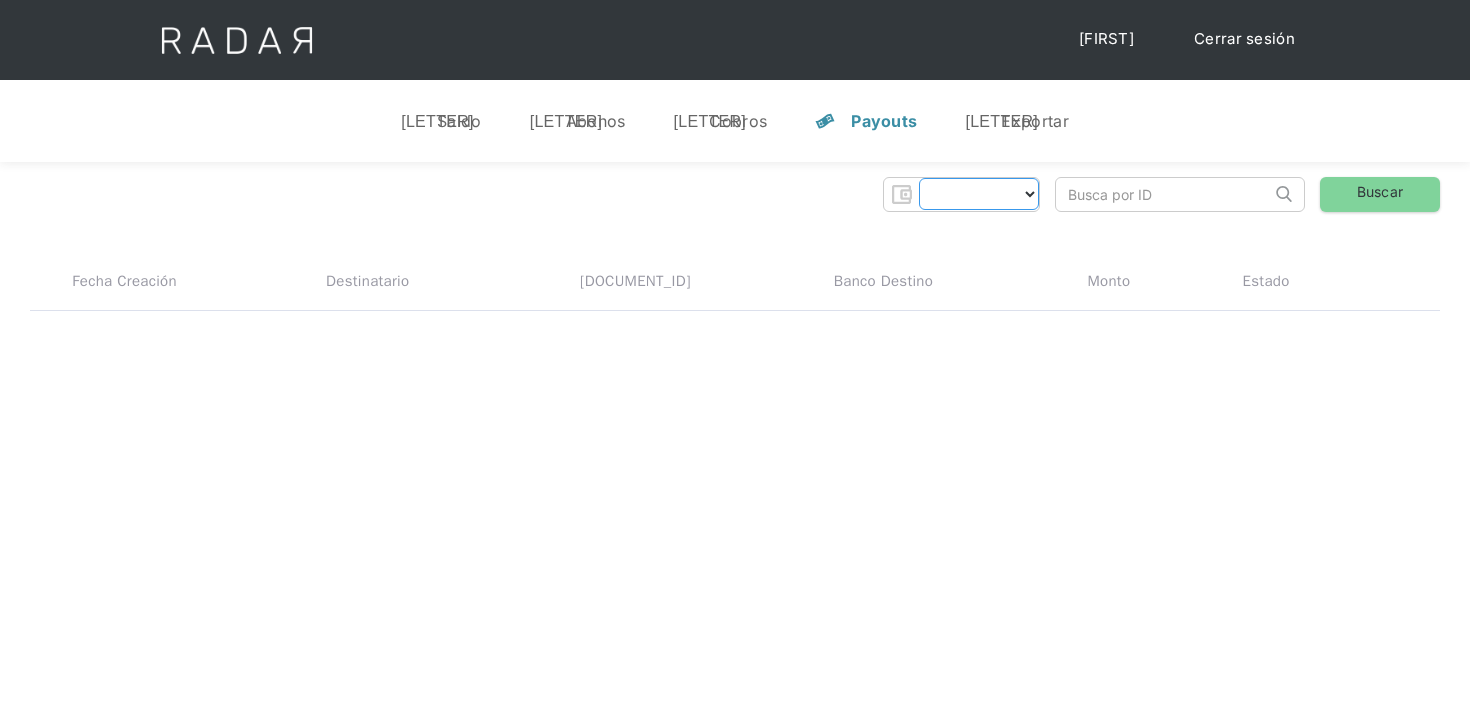 click at bounding box center [979, 194] 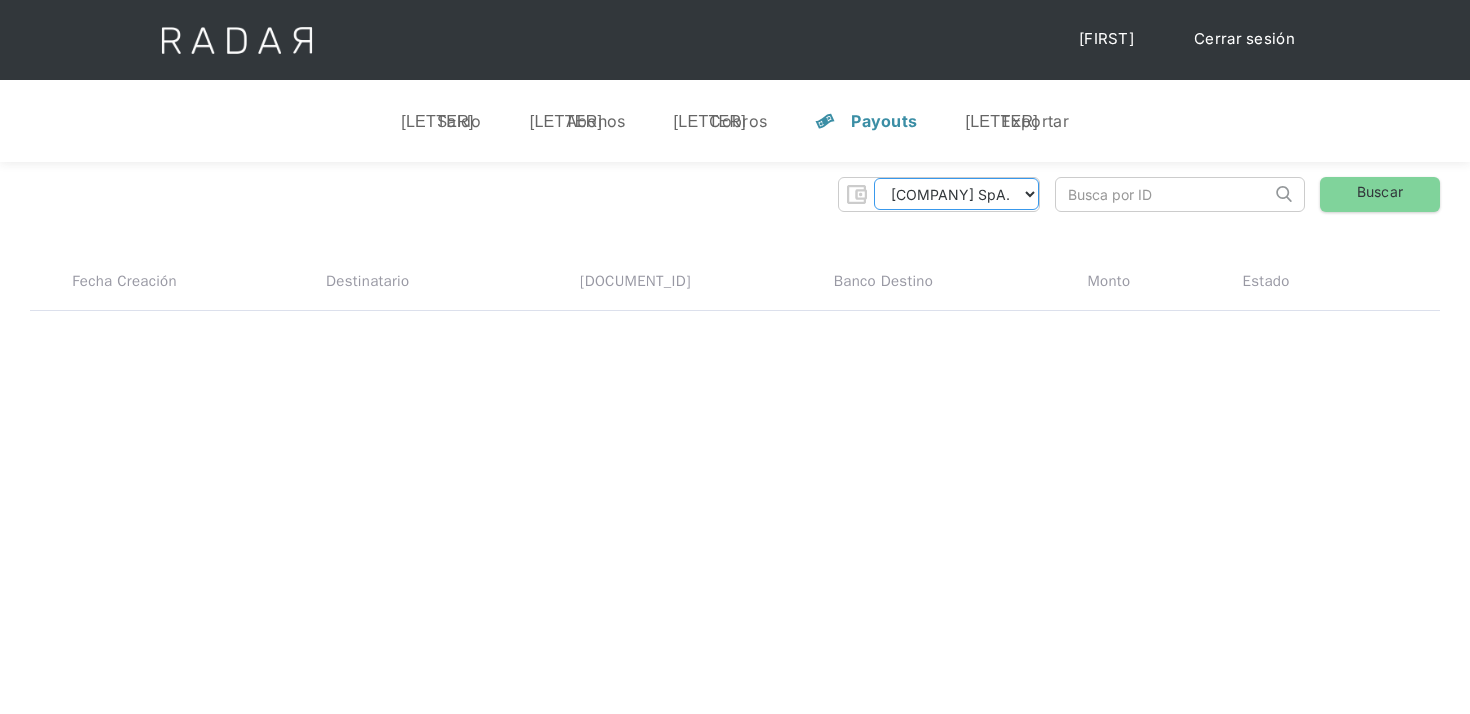 click on "[COMPANY] [COMPANY] [COMPANY] [COMPANY] [COMPANY] [COMPANY] [COMPANY] - RT [COMPANY] - RT [COMPANY] - RT [COMPANY] - RT [COMPANY] - RT [COMPANY] - RT" at bounding box center [956, 194] 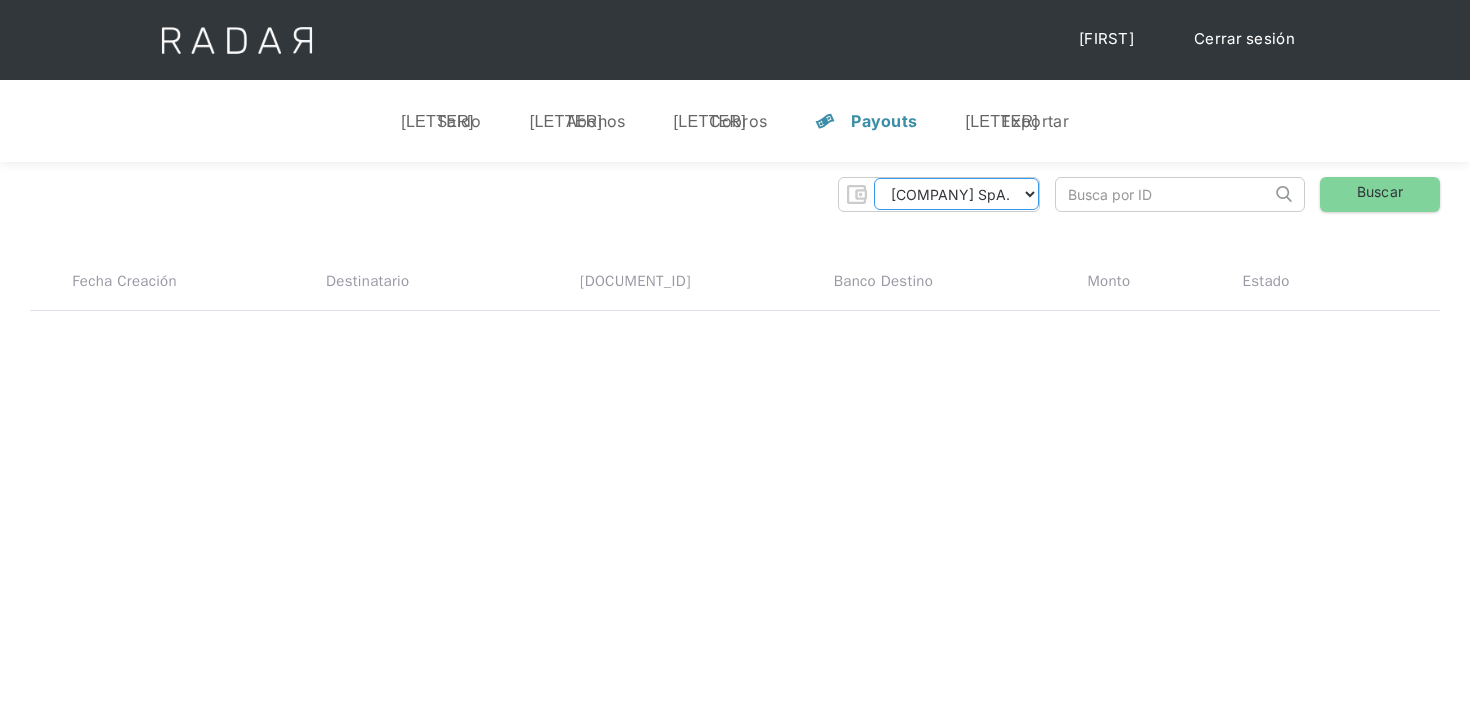 select on "[COMPANY]" 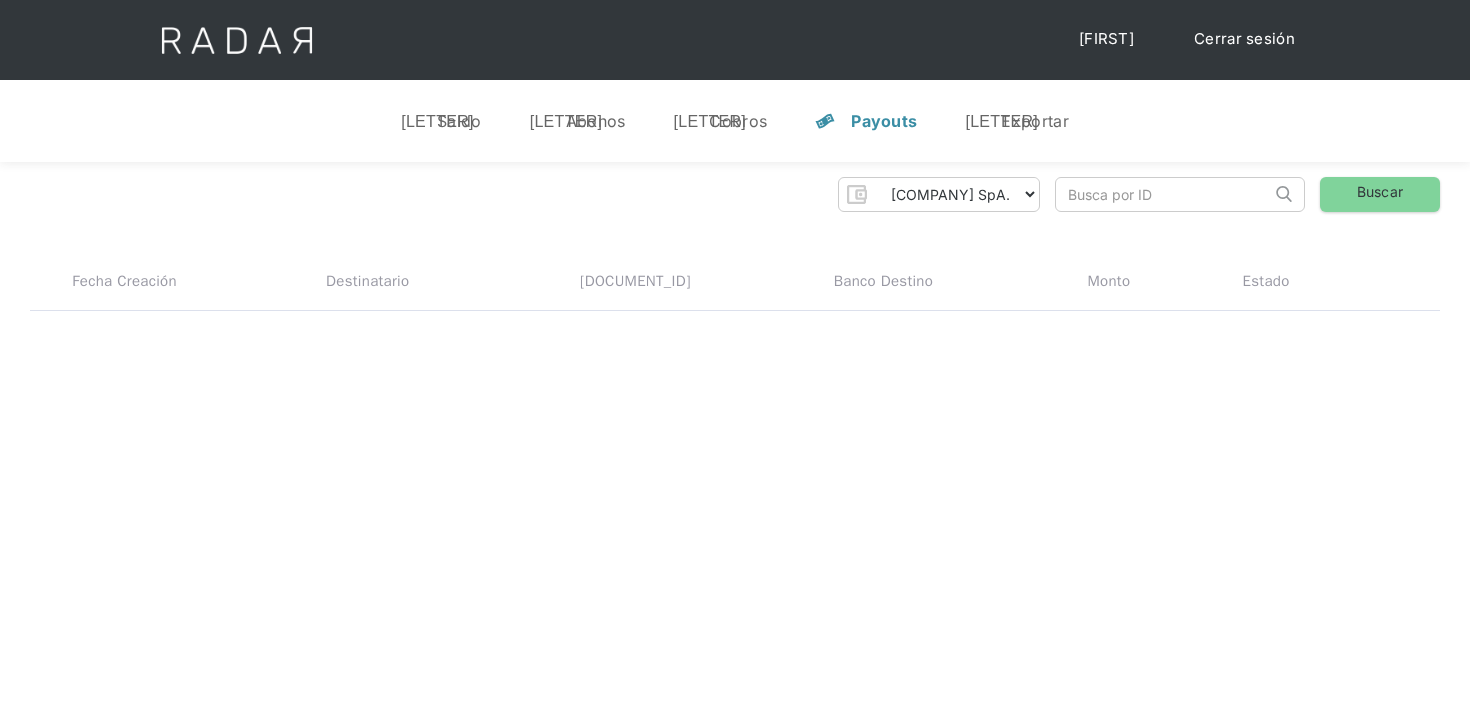click at bounding box center (1163, 194) 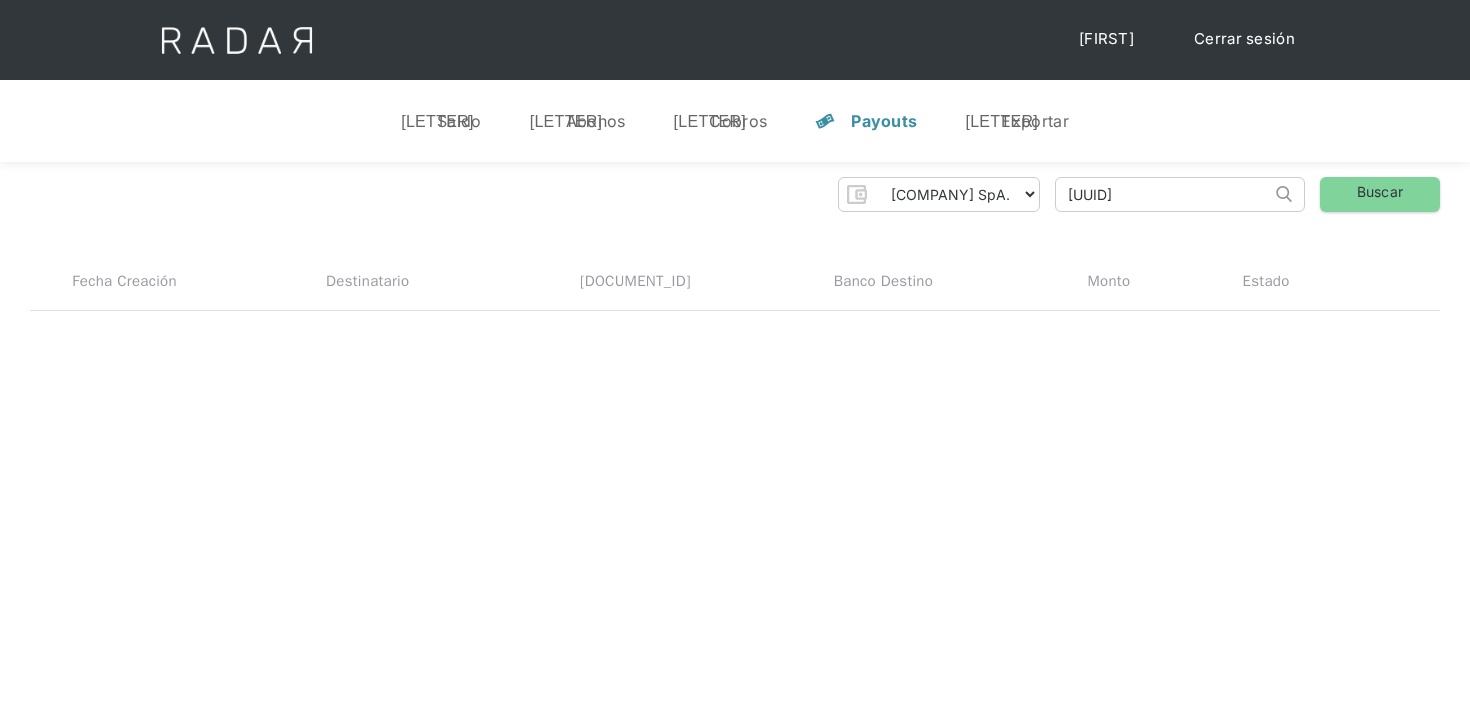 scroll, scrollTop: 0, scrollLeft: 91, axis: horizontal 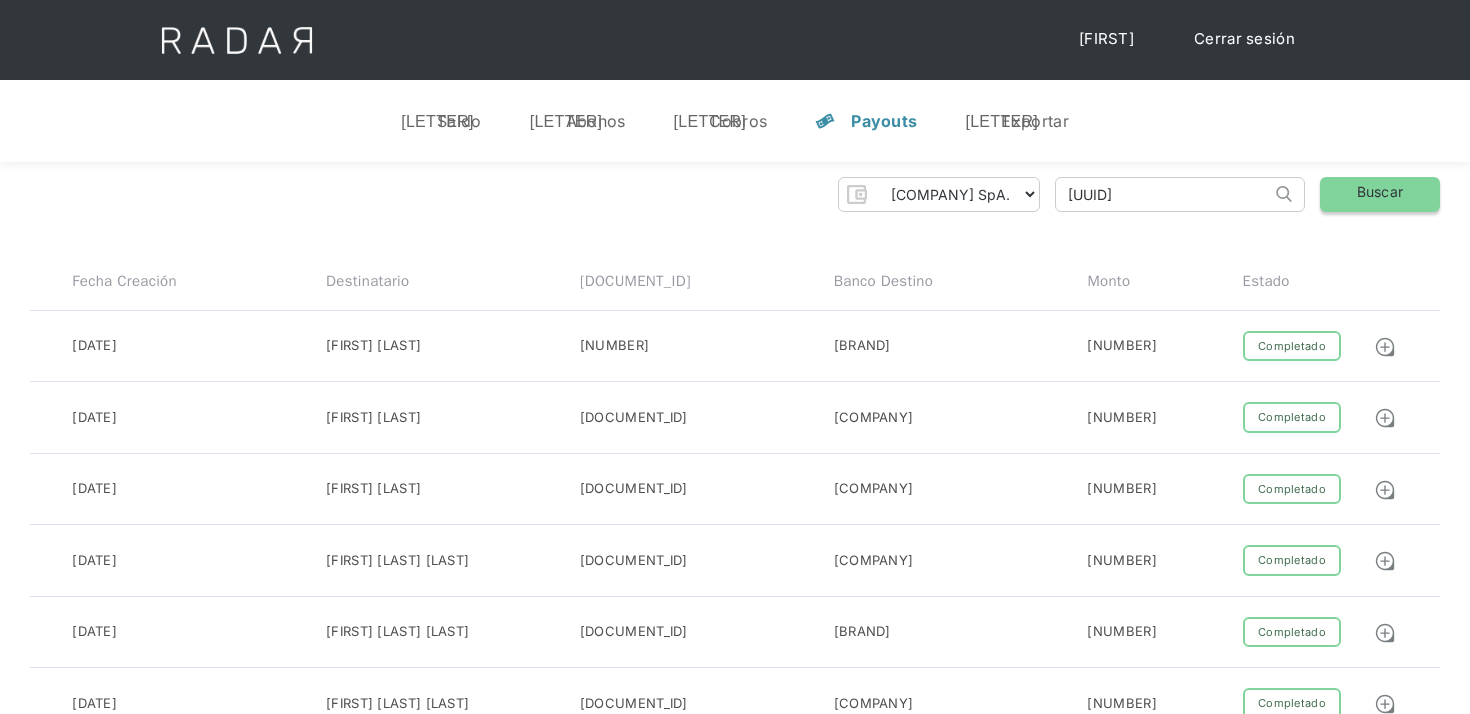 type on "[UUID]" 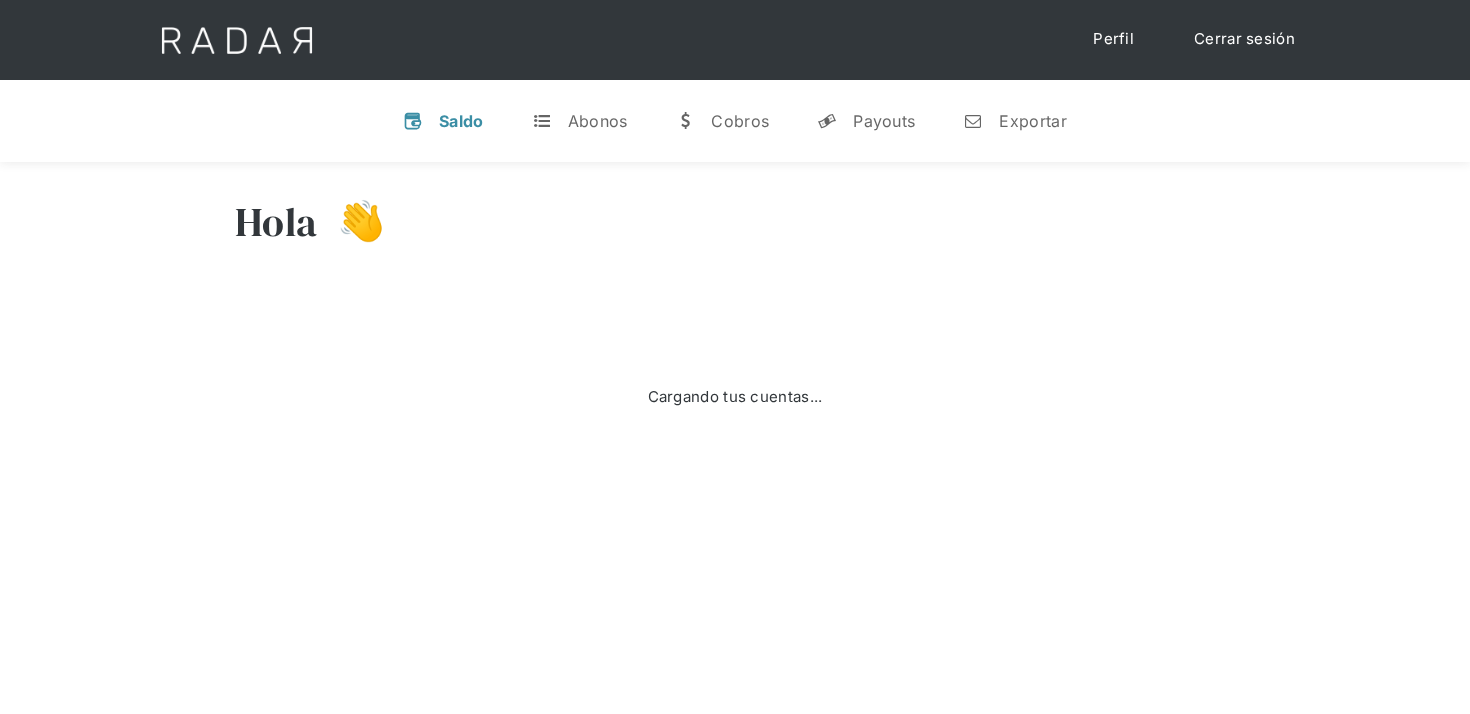 scroll, scrollTop: 0, scrollLeft: 0, axis: both 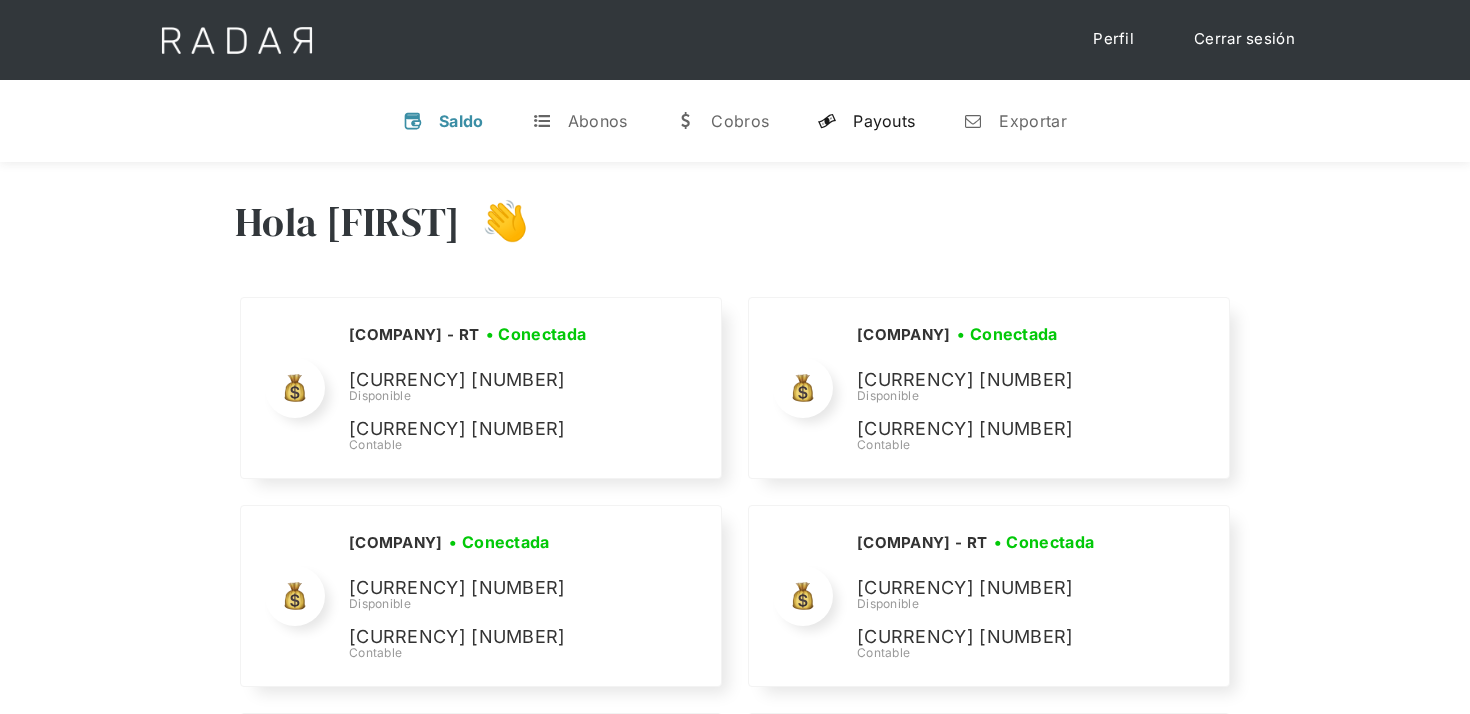 click on "Payouts" at bounding box center (884, 121) 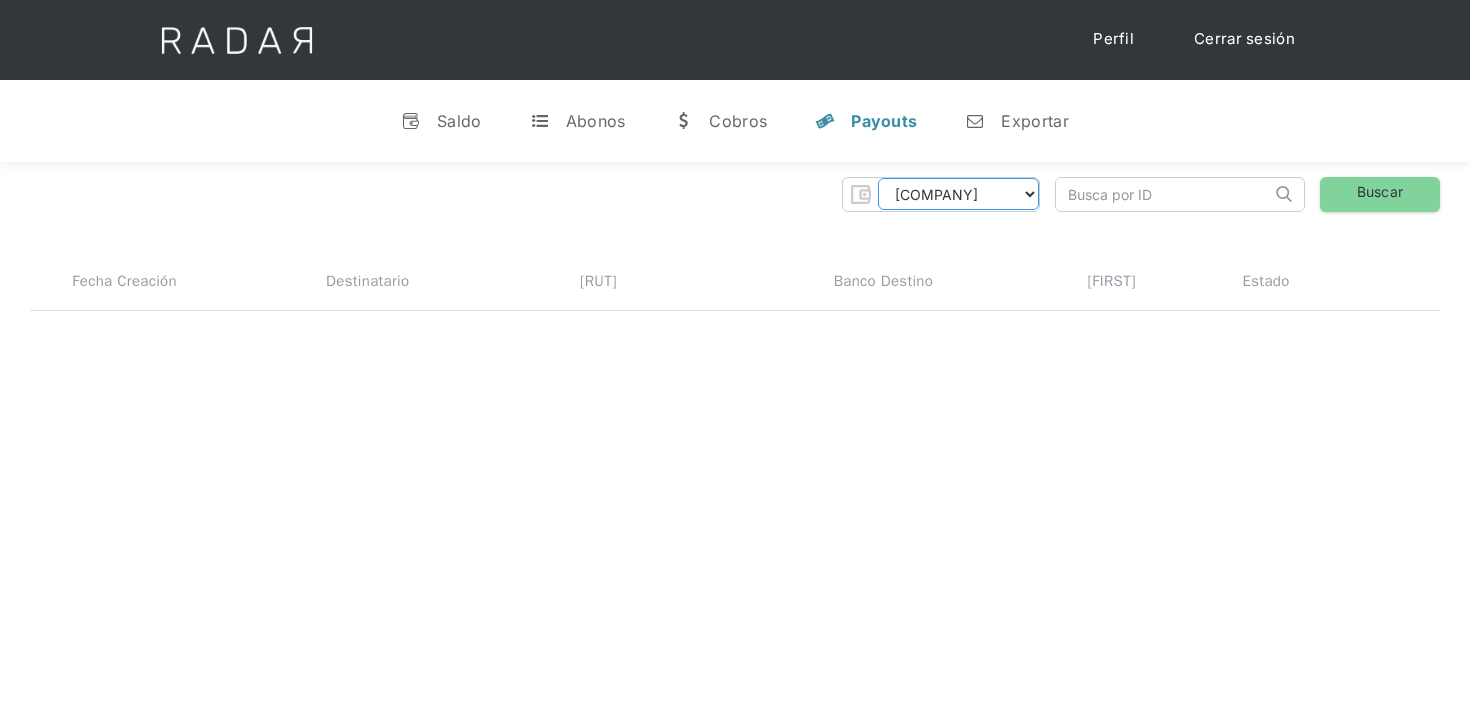 click on "[COMPANY] [COMPANY] [COMPANY] [COMPANY] [COMPANY] [COMPANY] [COMPANY] - RT [COMPANY] - RT [COMPANY] - RT [COMPANY] - RT [COMPANY] - RT [COMPANY] - RT" at bounding box center [958, 194] 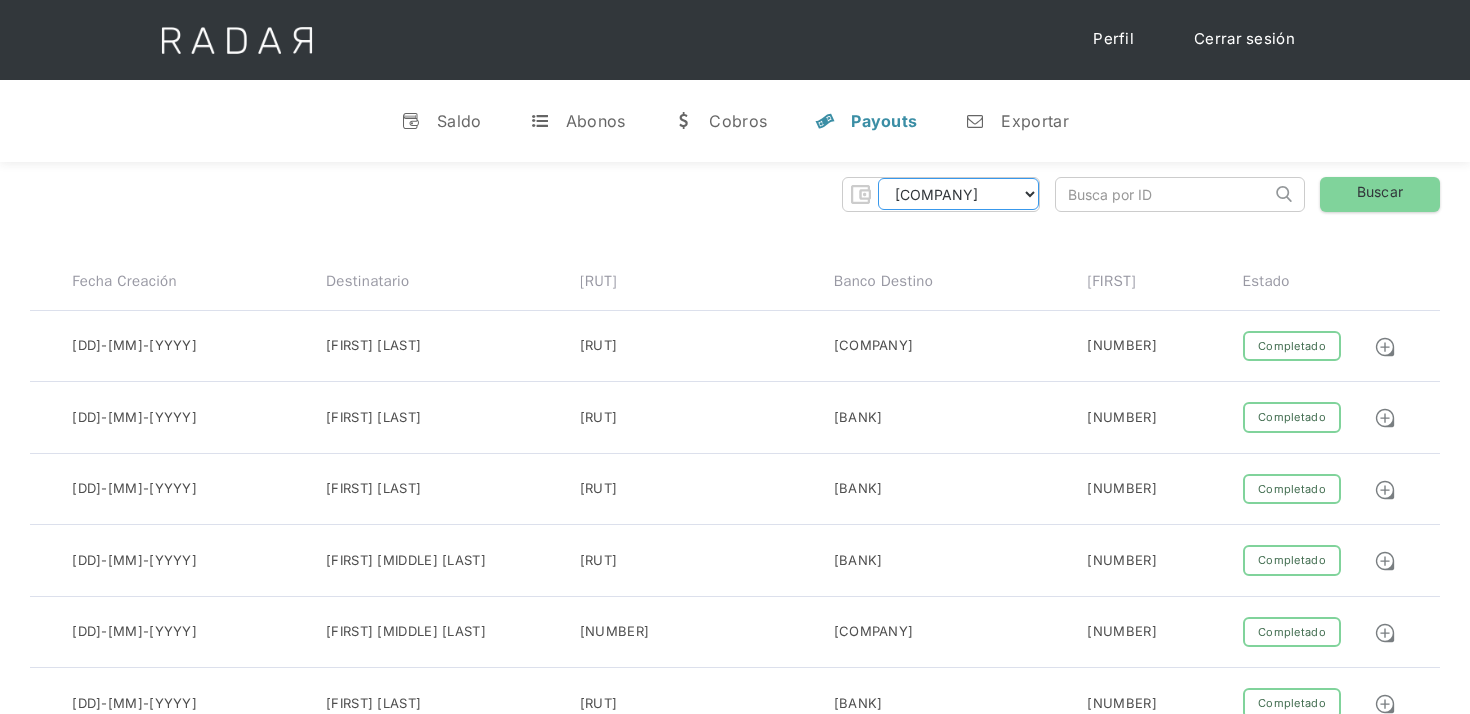 select on "[COMPANY]" 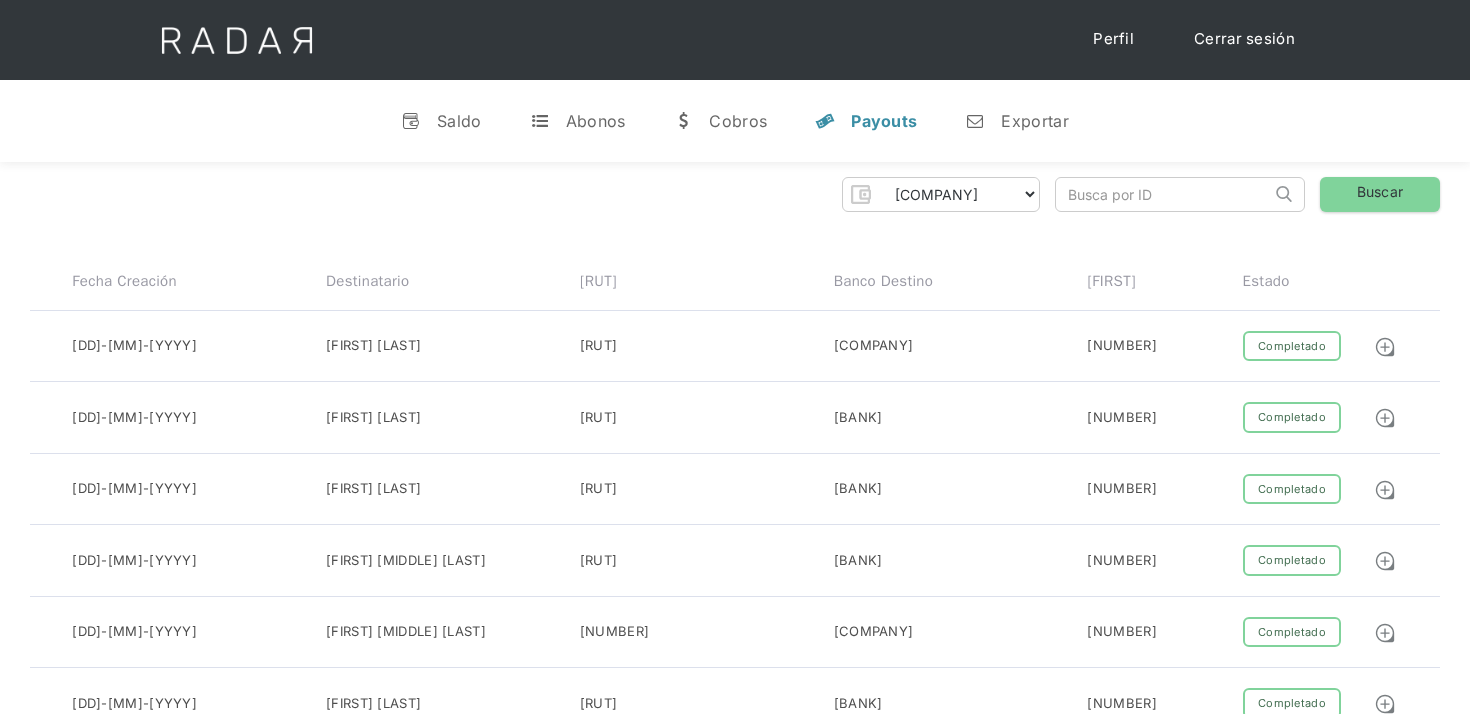 click at bounding box center [1163, 194] 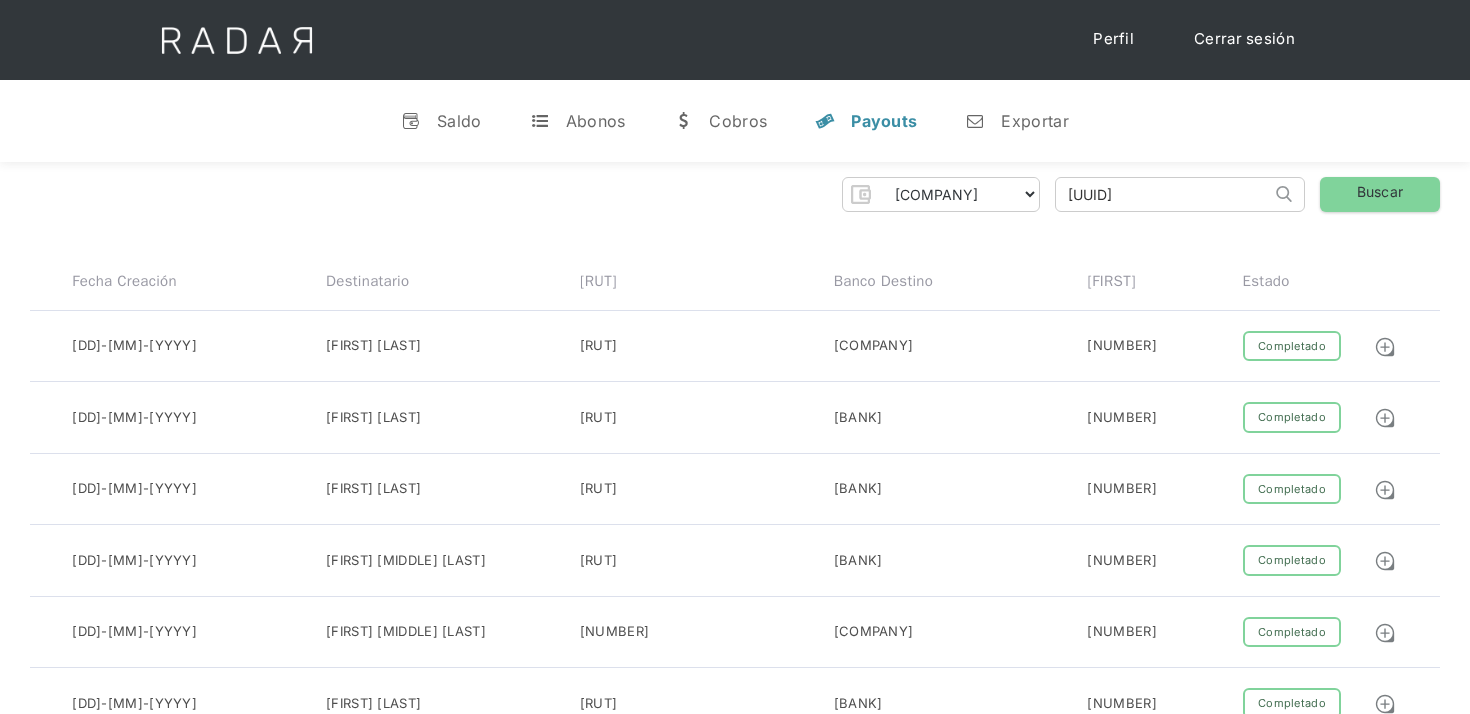 scroll, scrollTop: 0, scrollLeft: 91, axis: horizontal 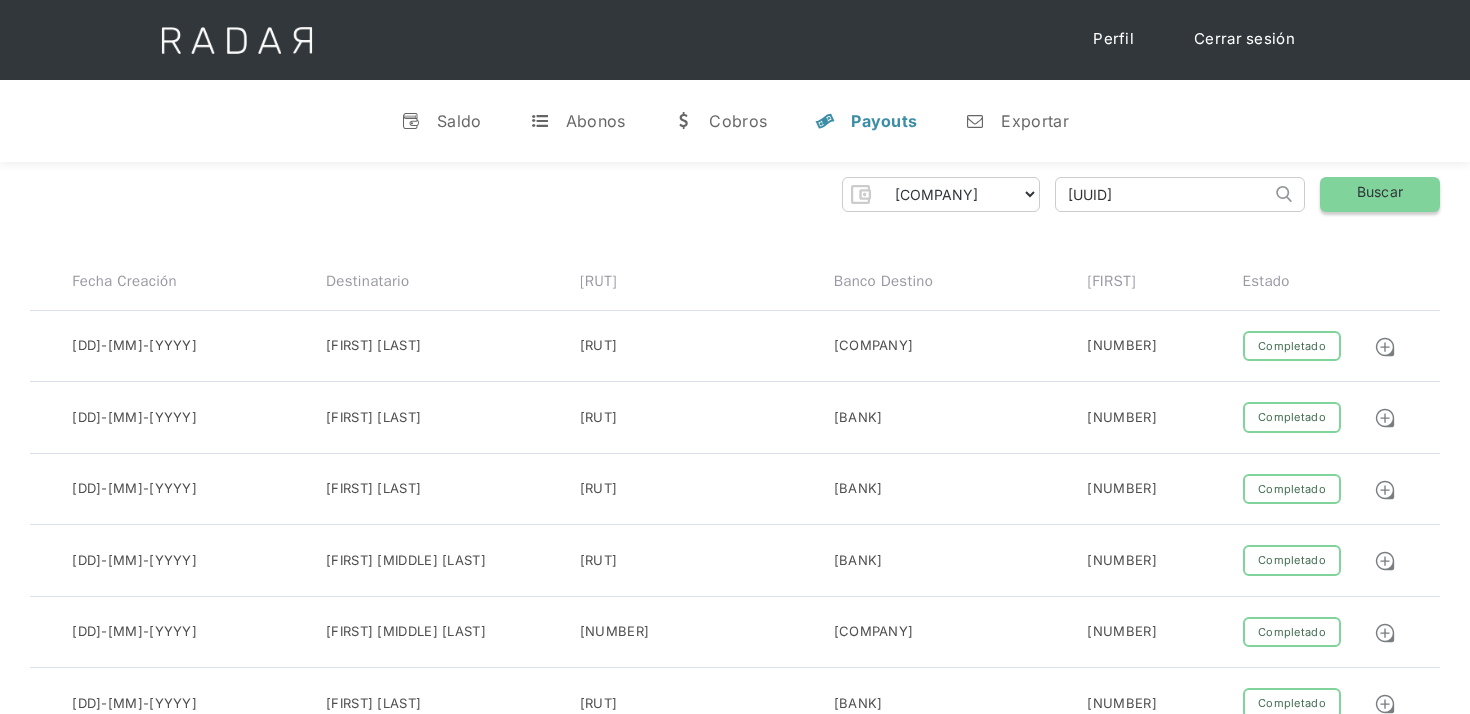 type on "[UUID]" 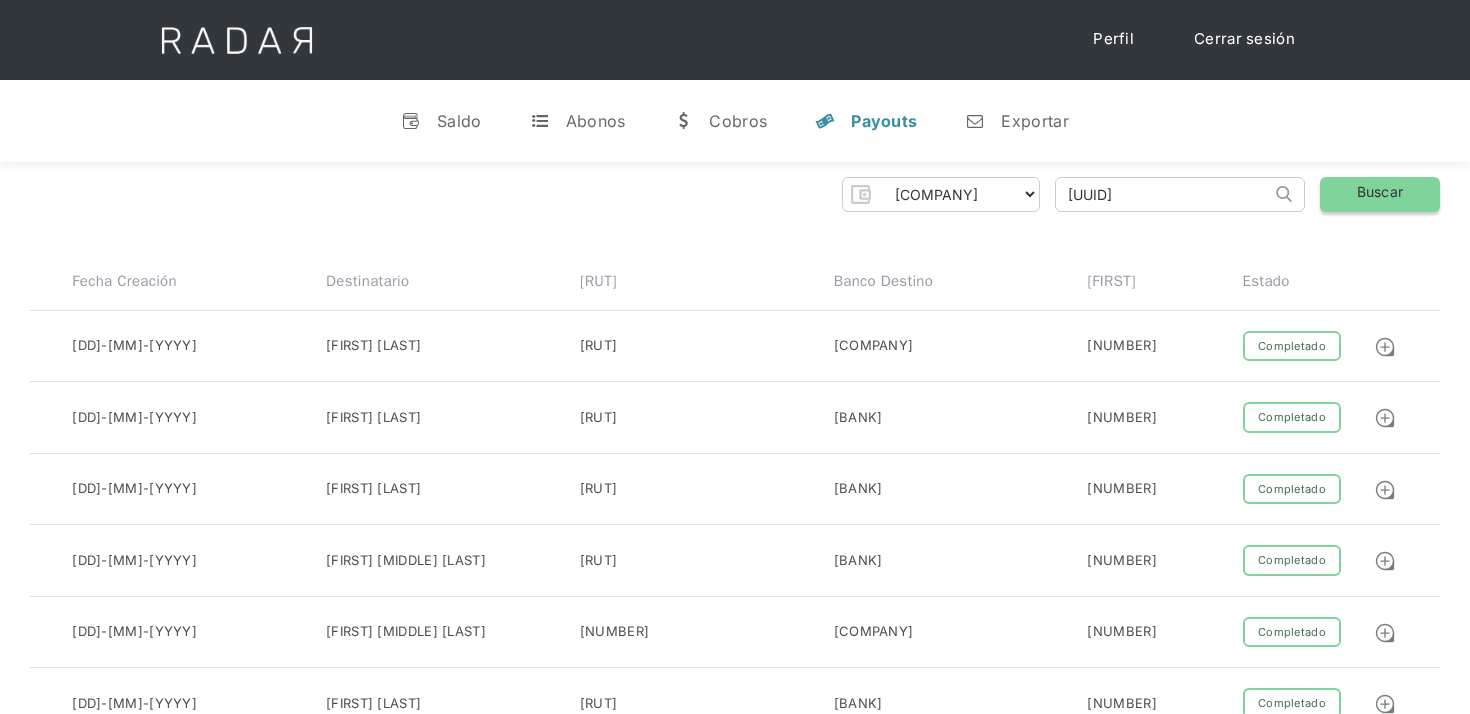 click on "Buscar" at bounding box center [1380, 194] 